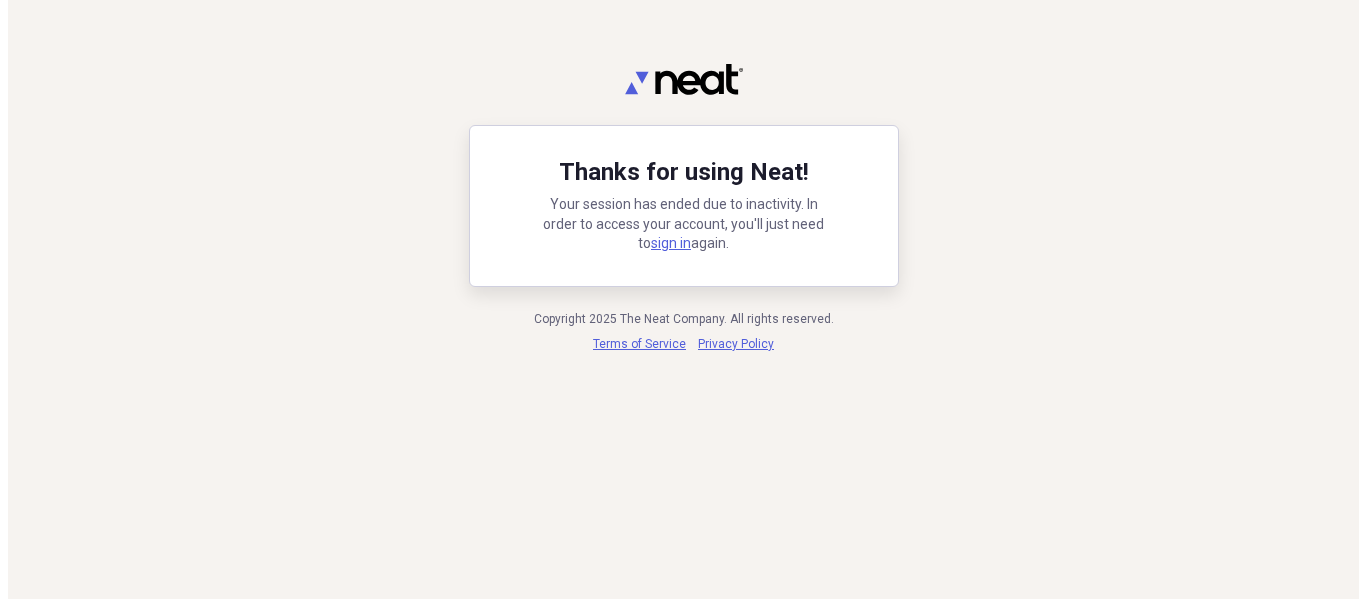 scroll, scrollTop: 0, scrollLeft: 0, axis: both 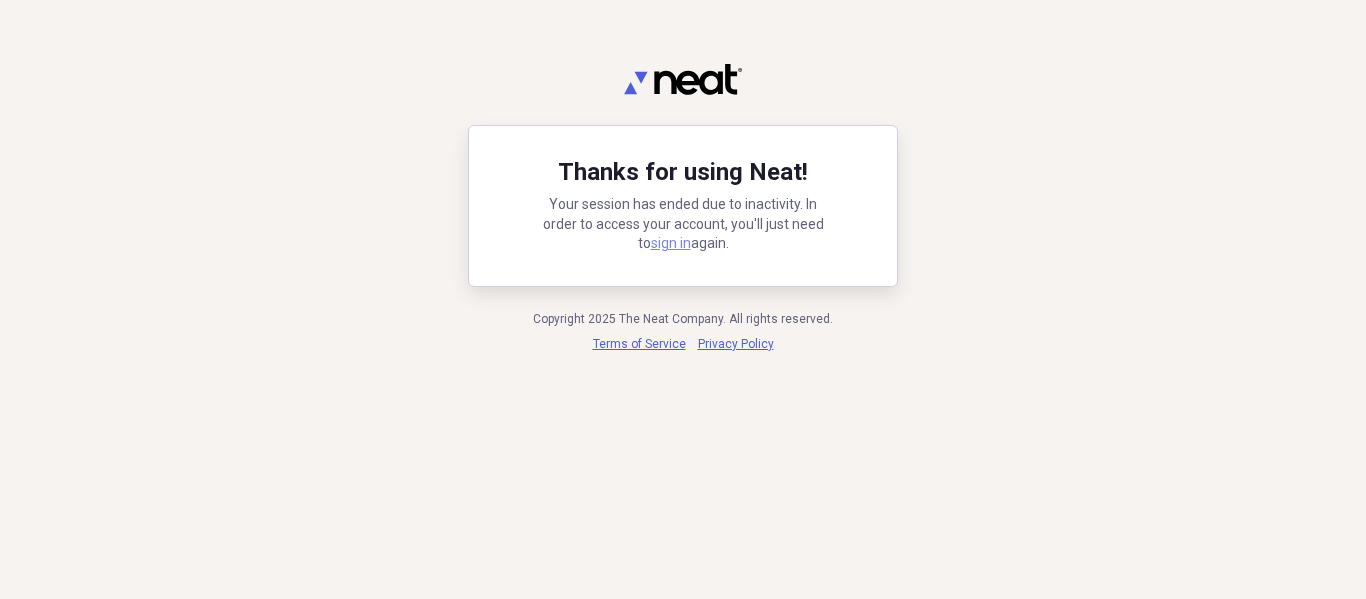 click on "sign in" at bounding box center [671, 243] 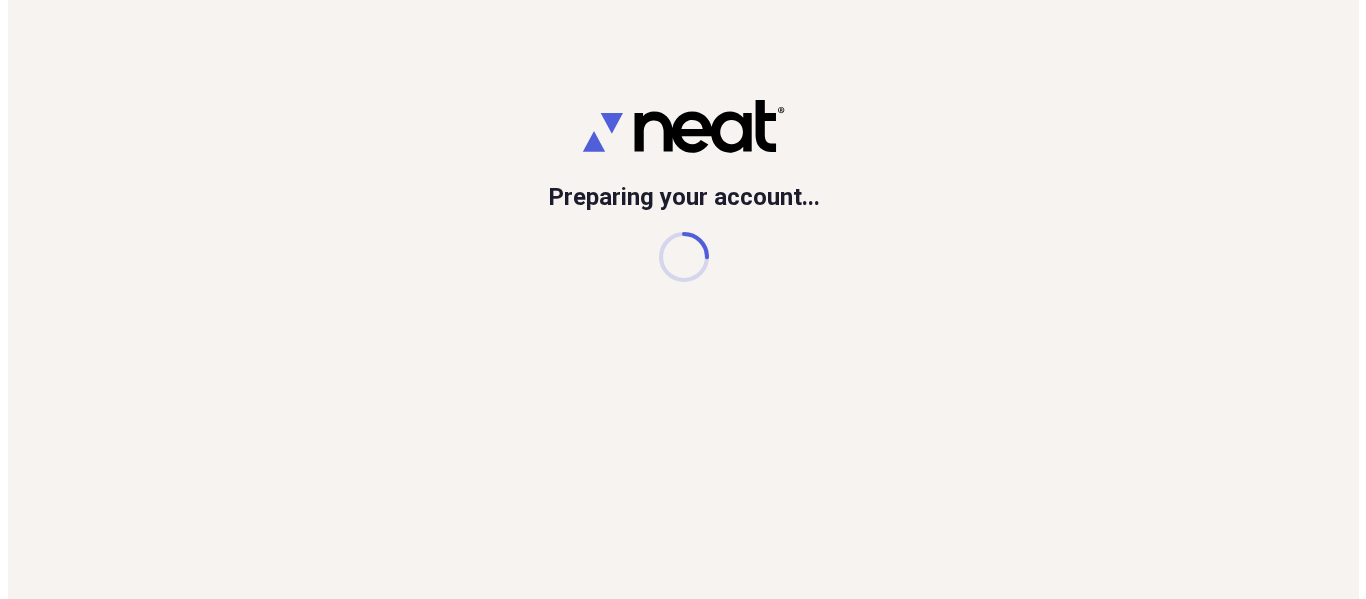 scroll, scrollTop: 0, scrollLeft: 0, axis: both 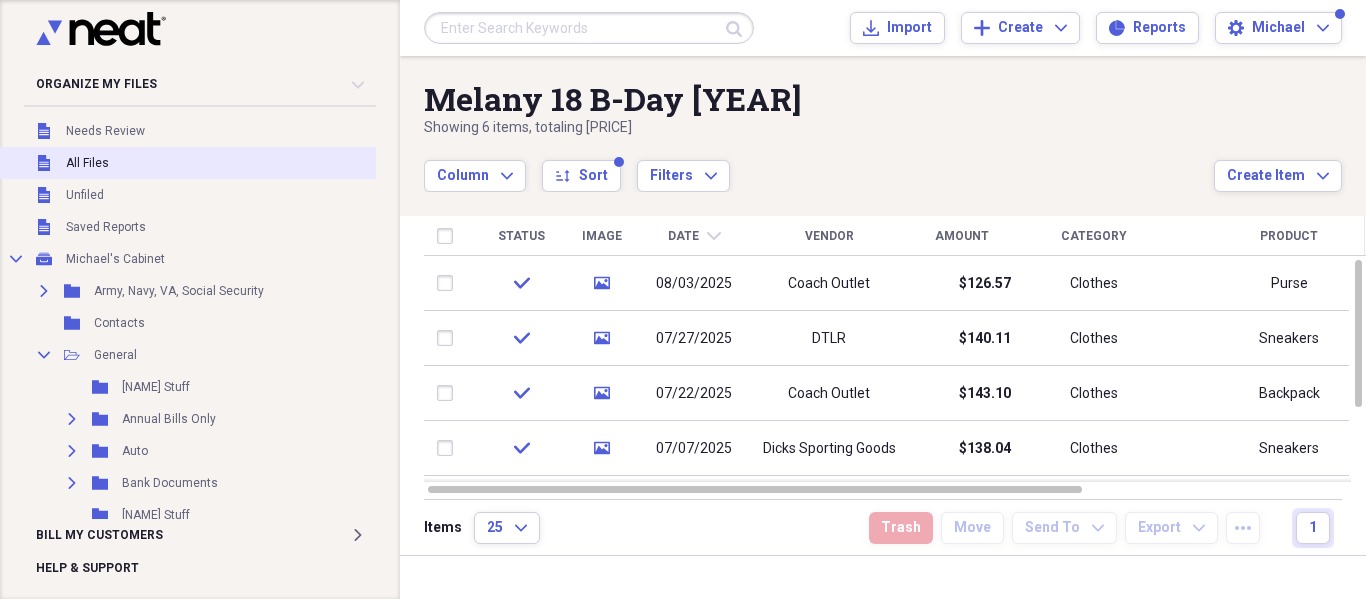 click on "Unfiled All Files" at bounding box center [228, 163] 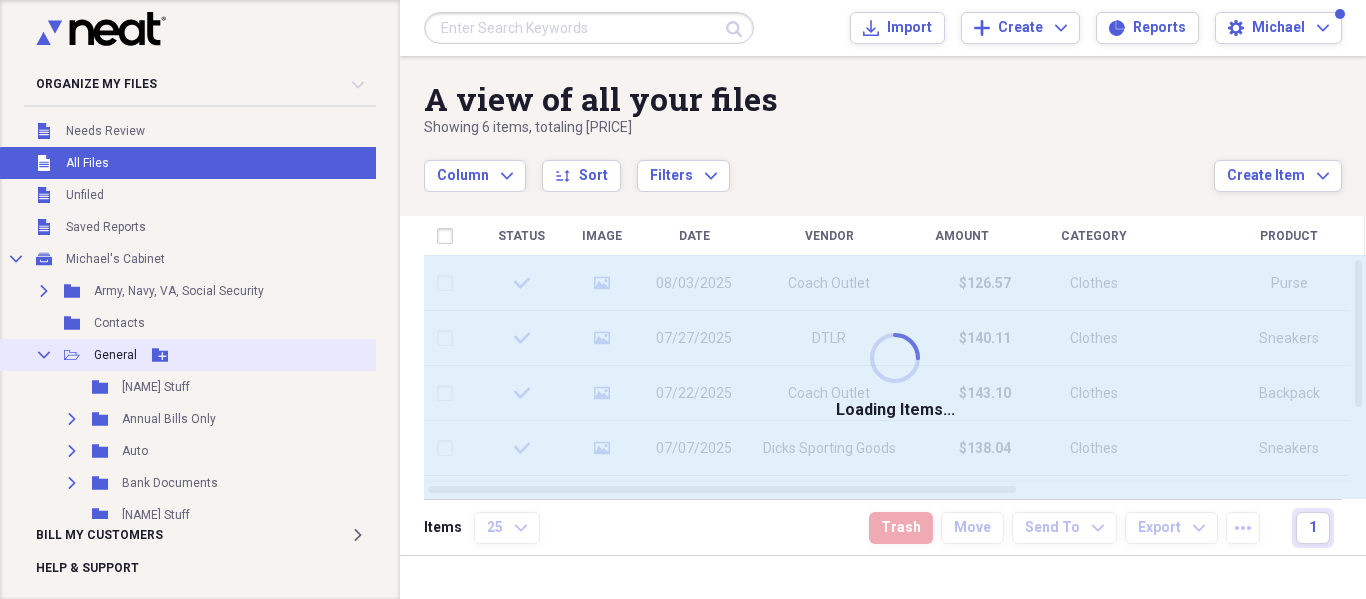 click on "Collapse Open Folder General Add Folder" at bounding box center [228, 355] 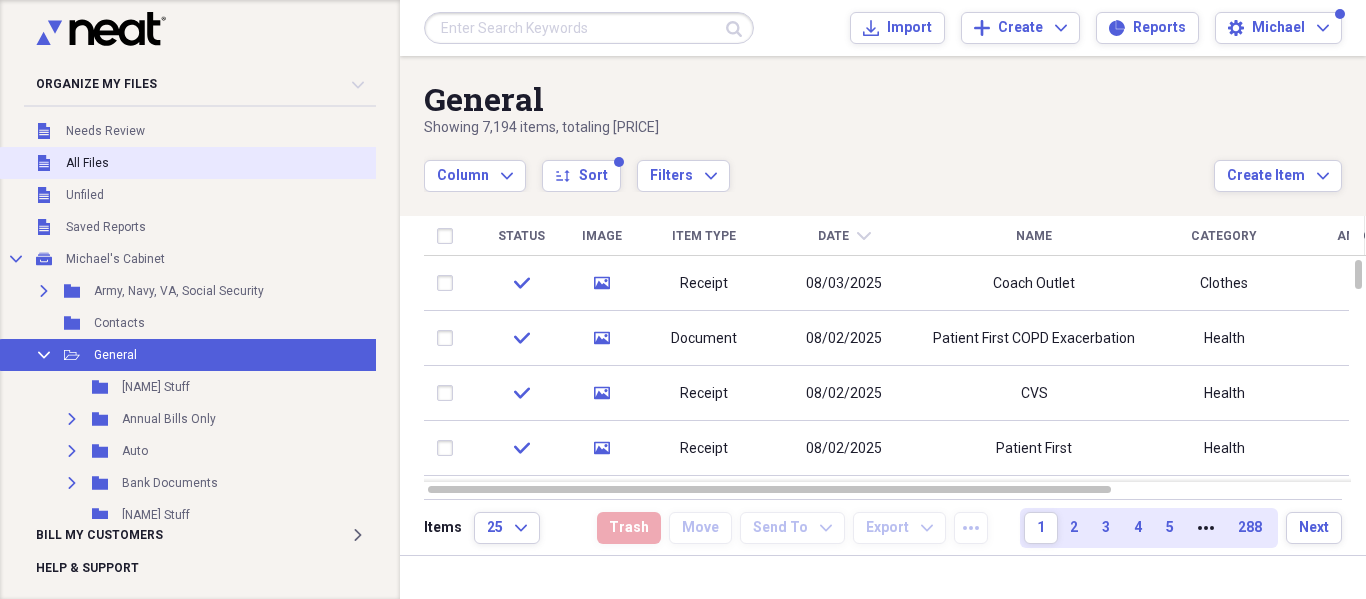 click on "Unfiled All Files" at bounding box center [228, 163] 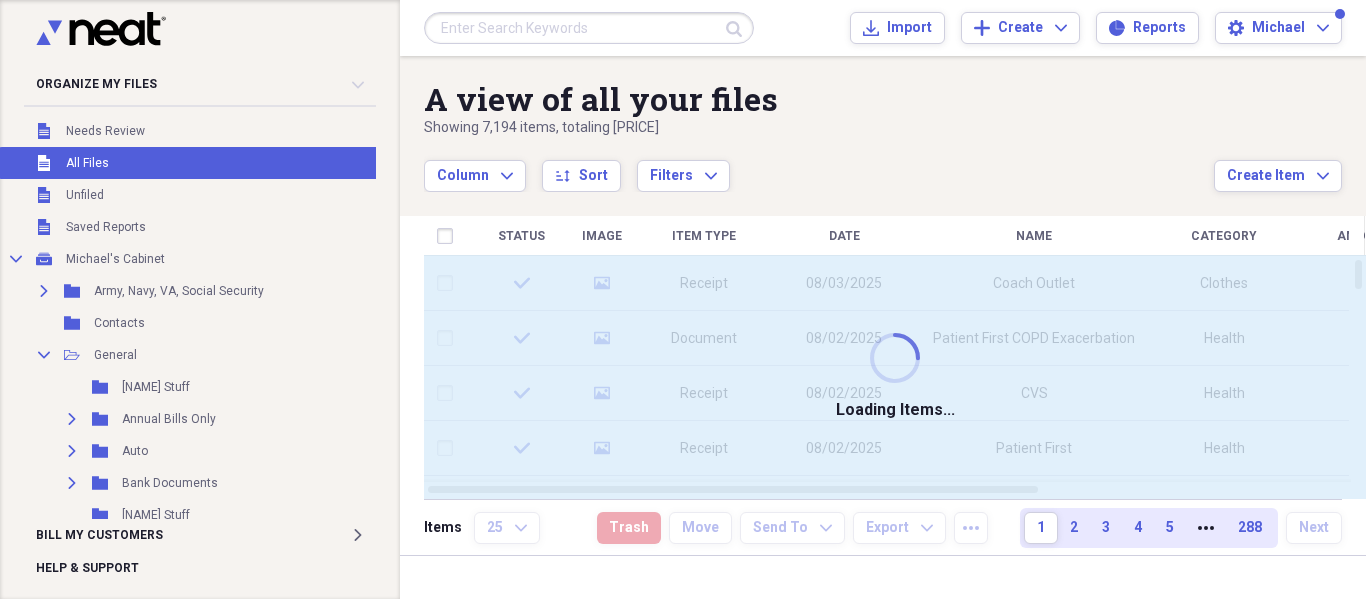 click at bounding box center (589, 28) 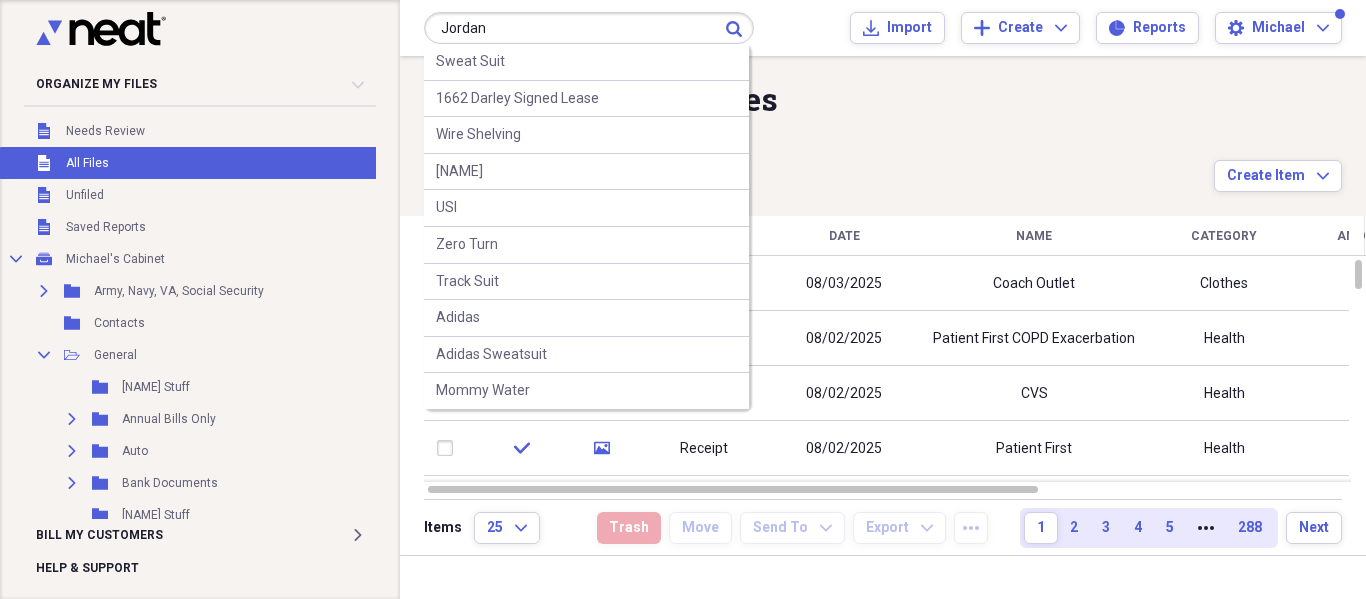 type on "Jordan" 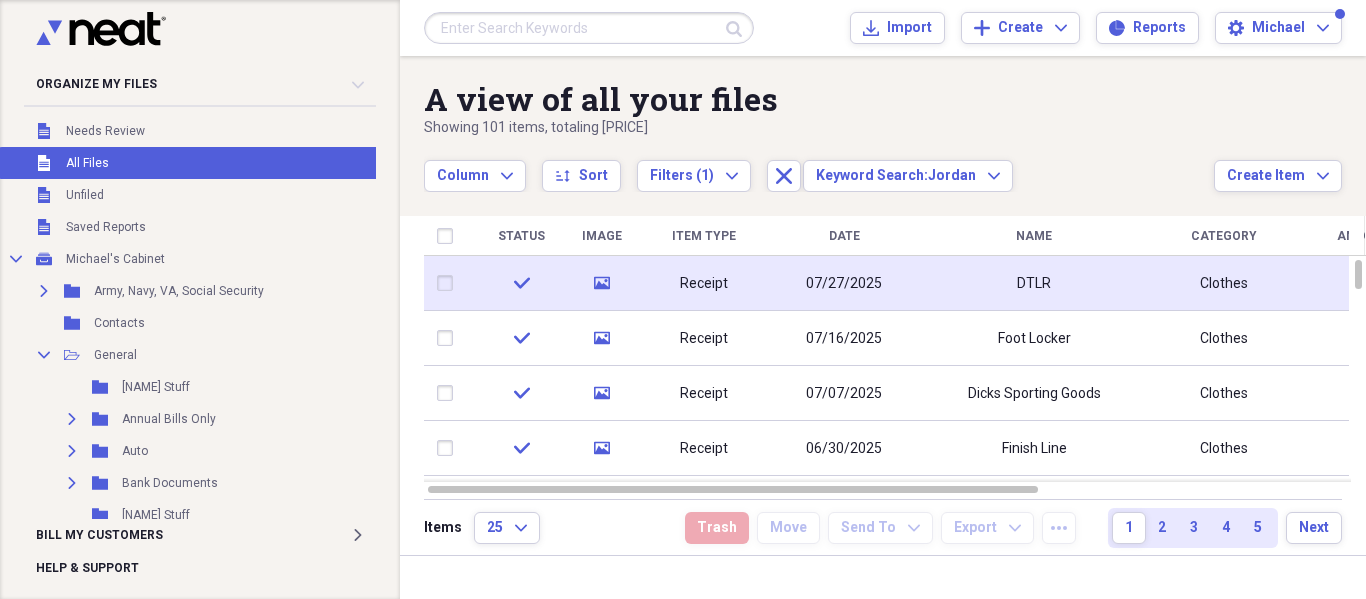 click on "Receipt" at bounding box center [704, 283] 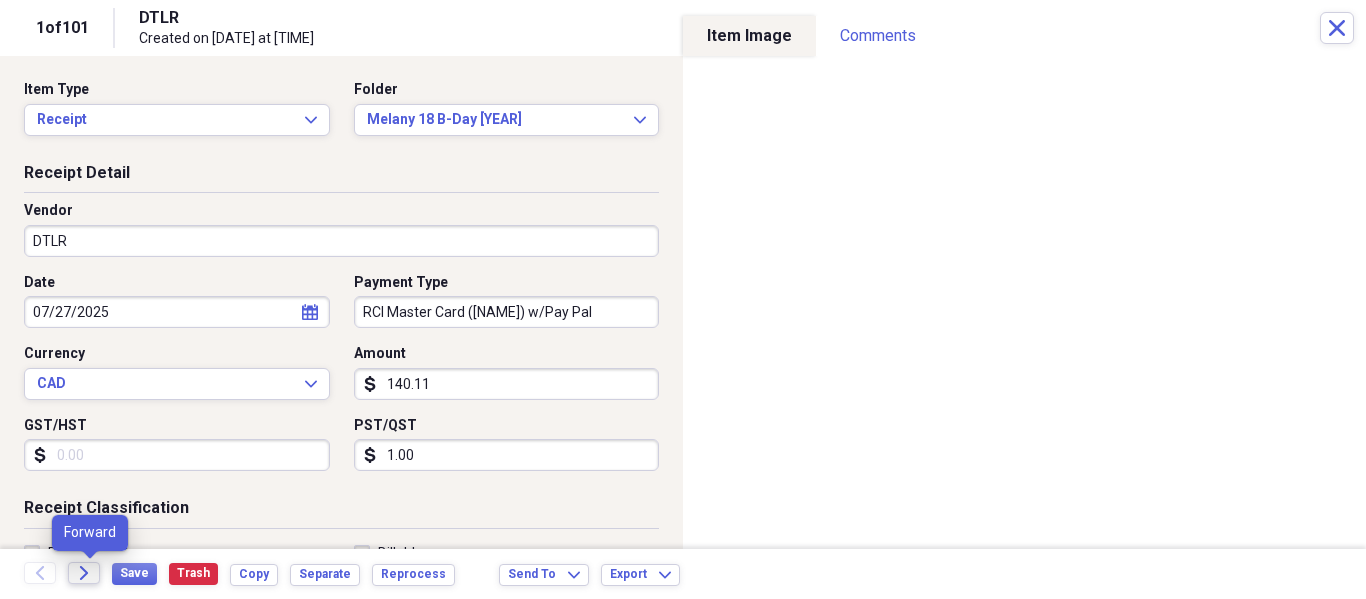 click on "Forward" 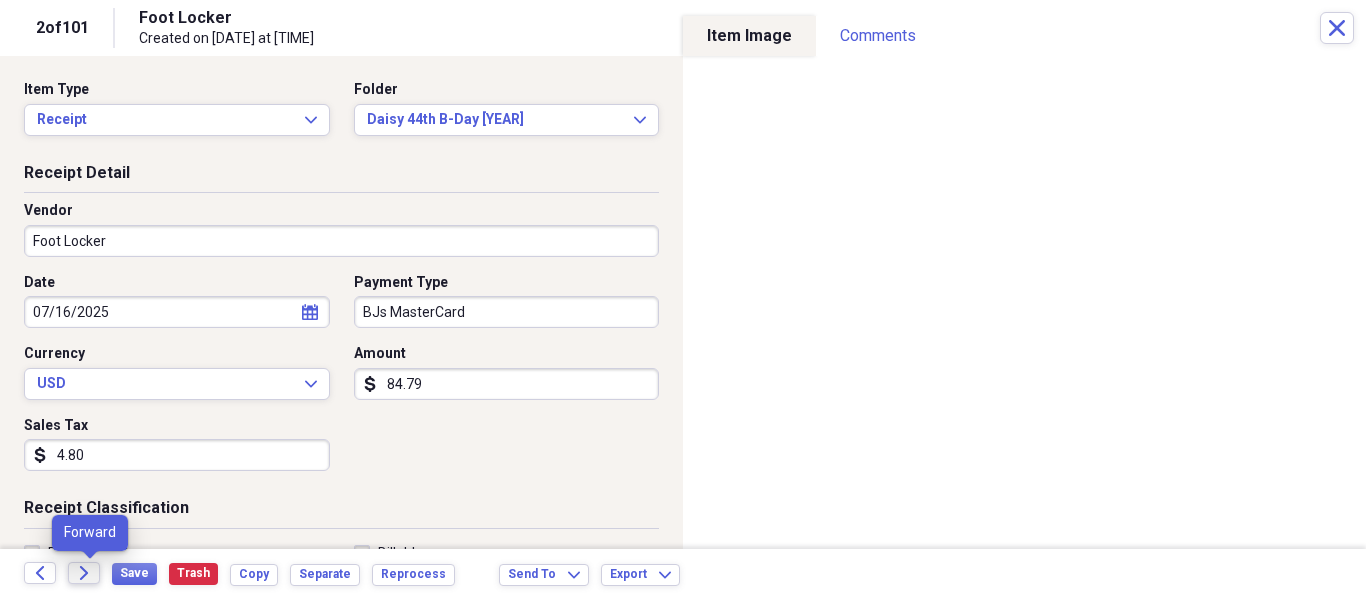 click on "Forward" 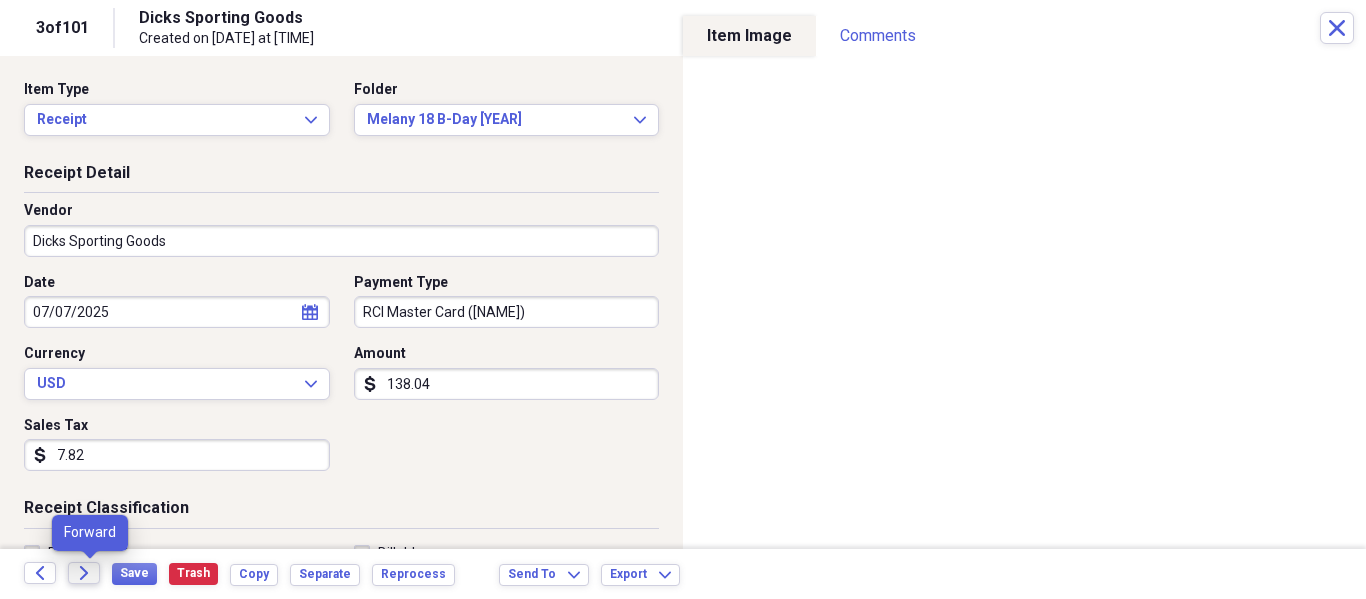 click on "Forward" at bounding box center (84, 573) 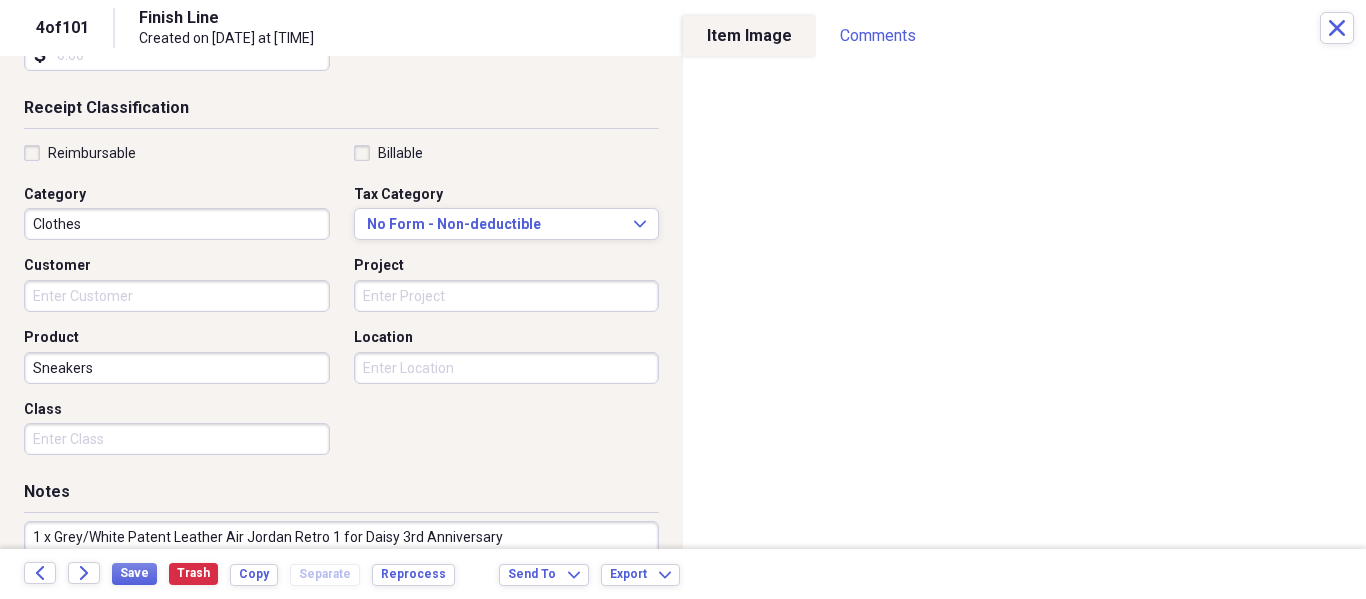 scroll, scrollTop: 300, scrollLeft: 0, axis: vertical 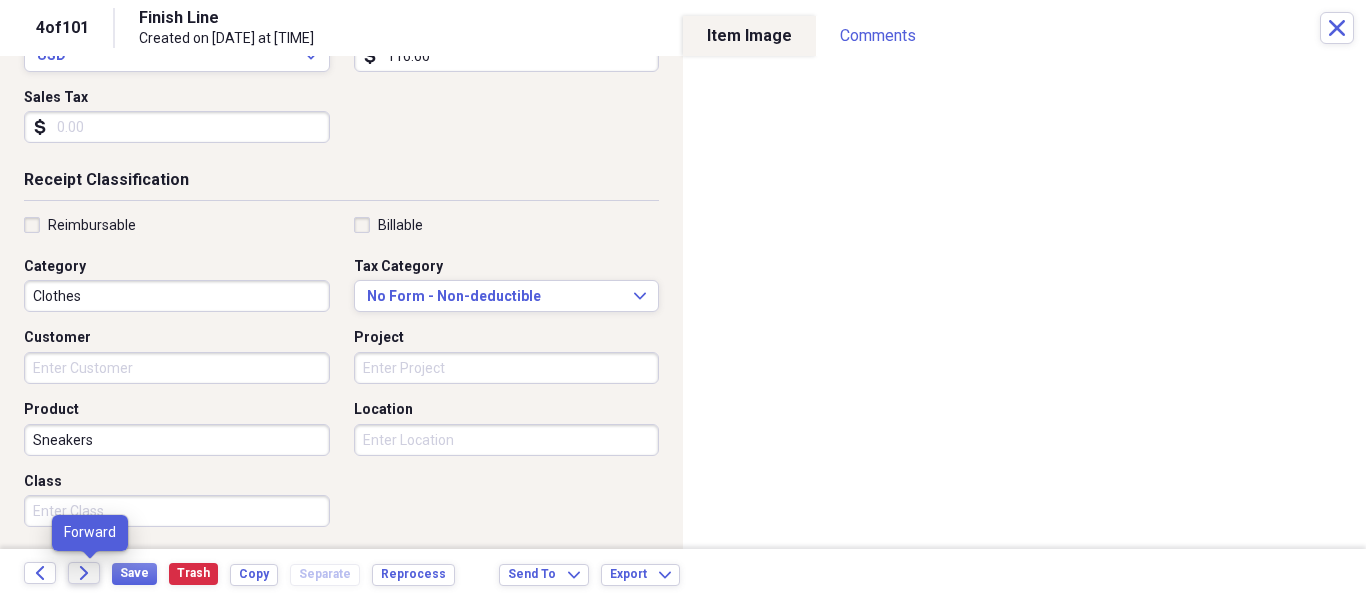 click on "Forward" 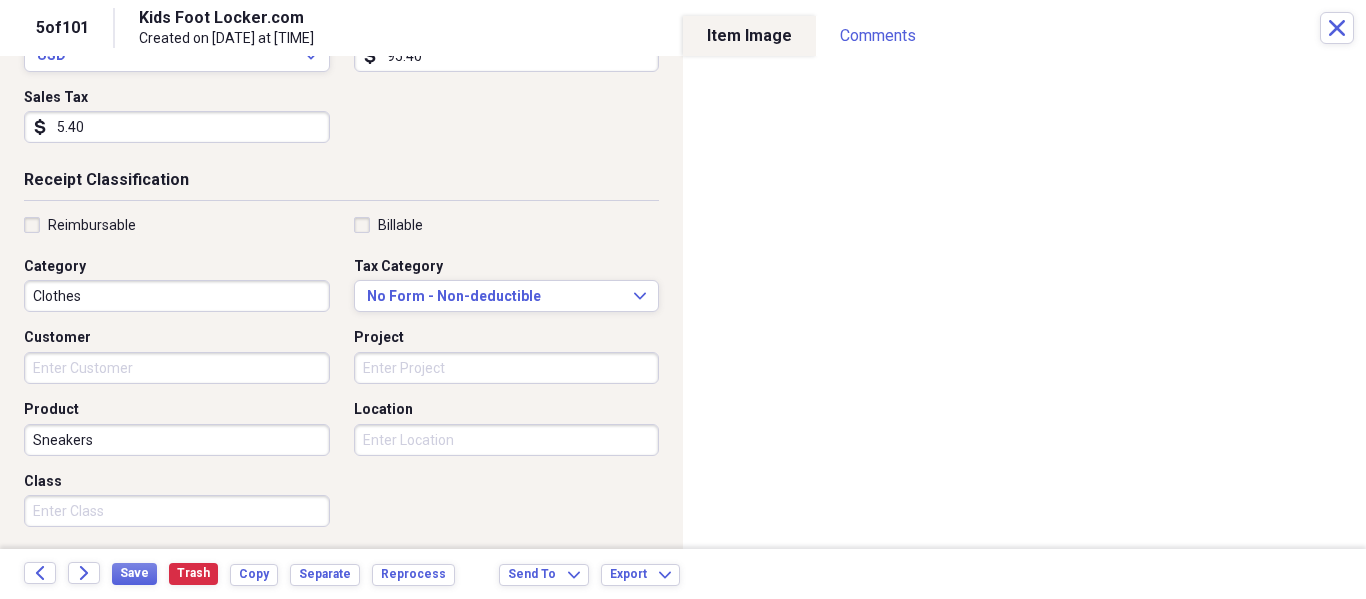 scroll, scrollTop: 28, scrollLeft: 0, axis: vertical 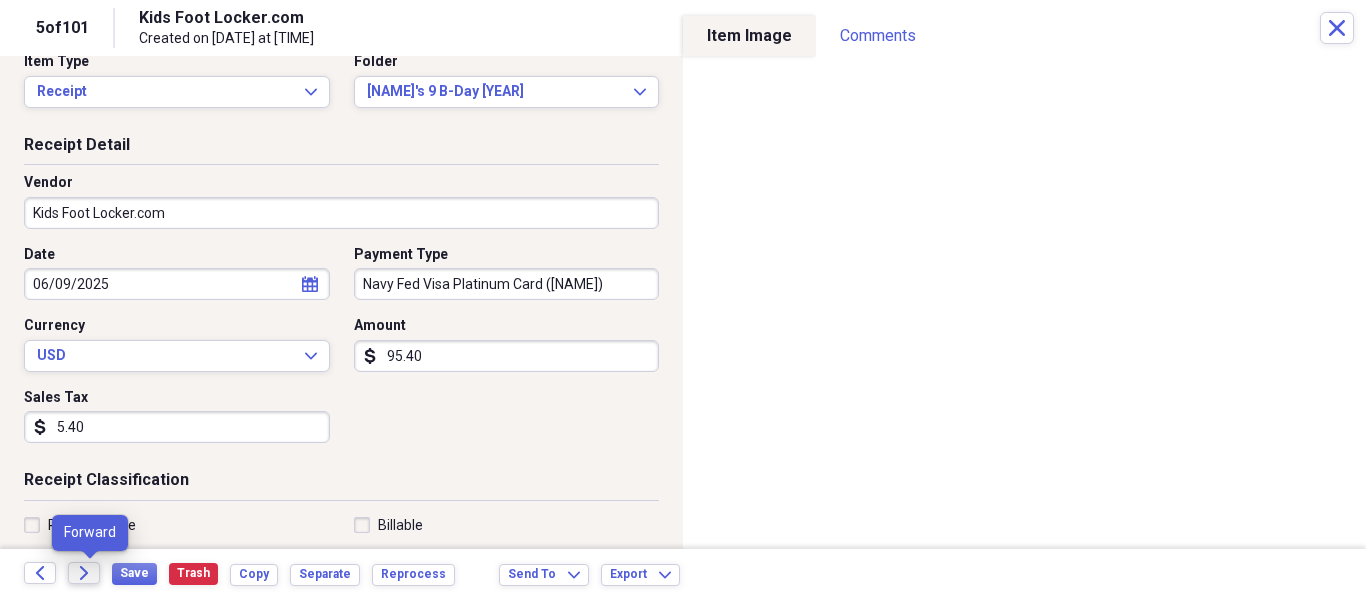 click 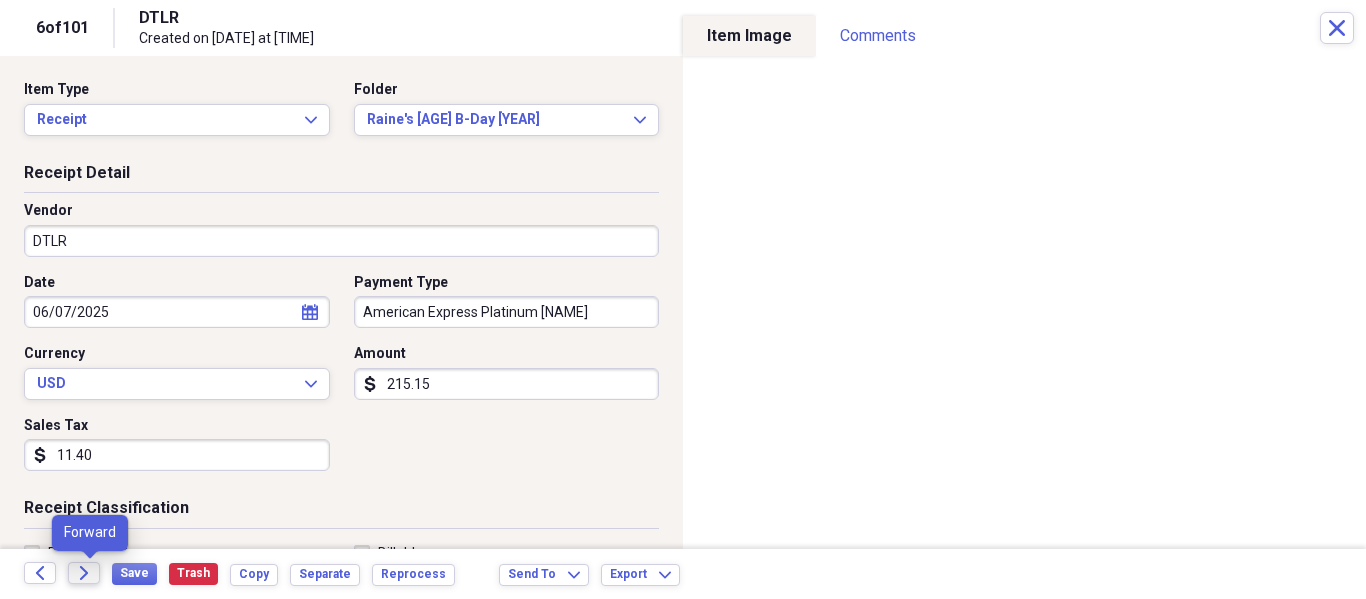 click on "Forward" 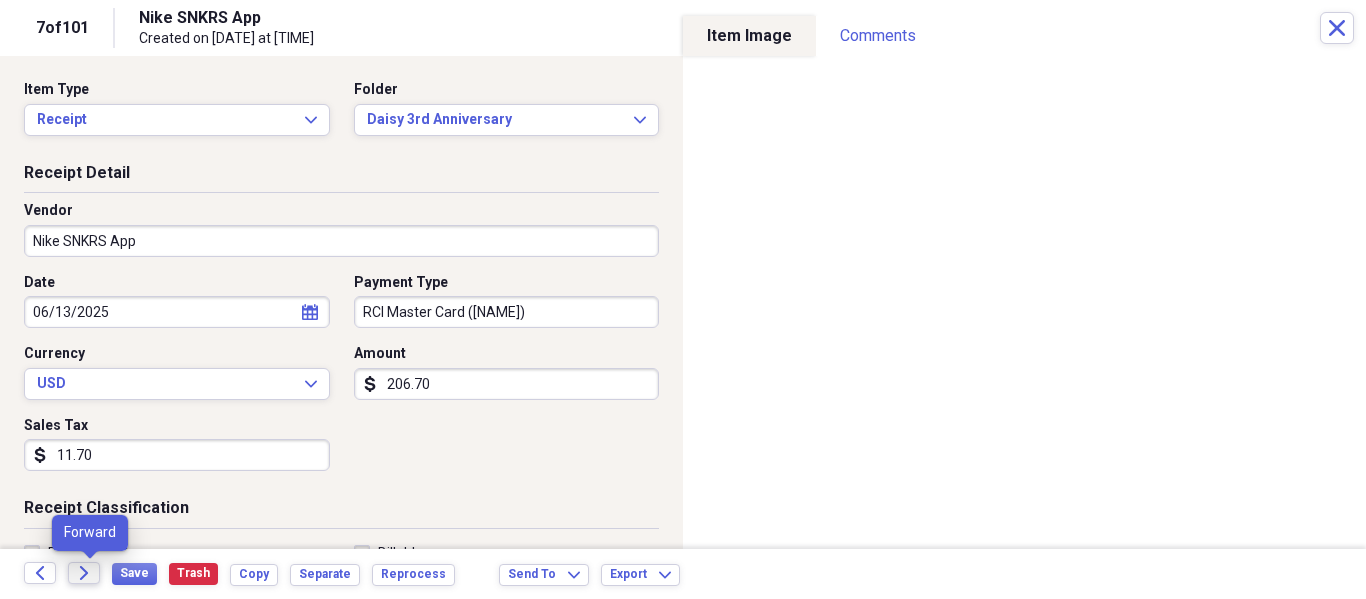 click on "Forward" 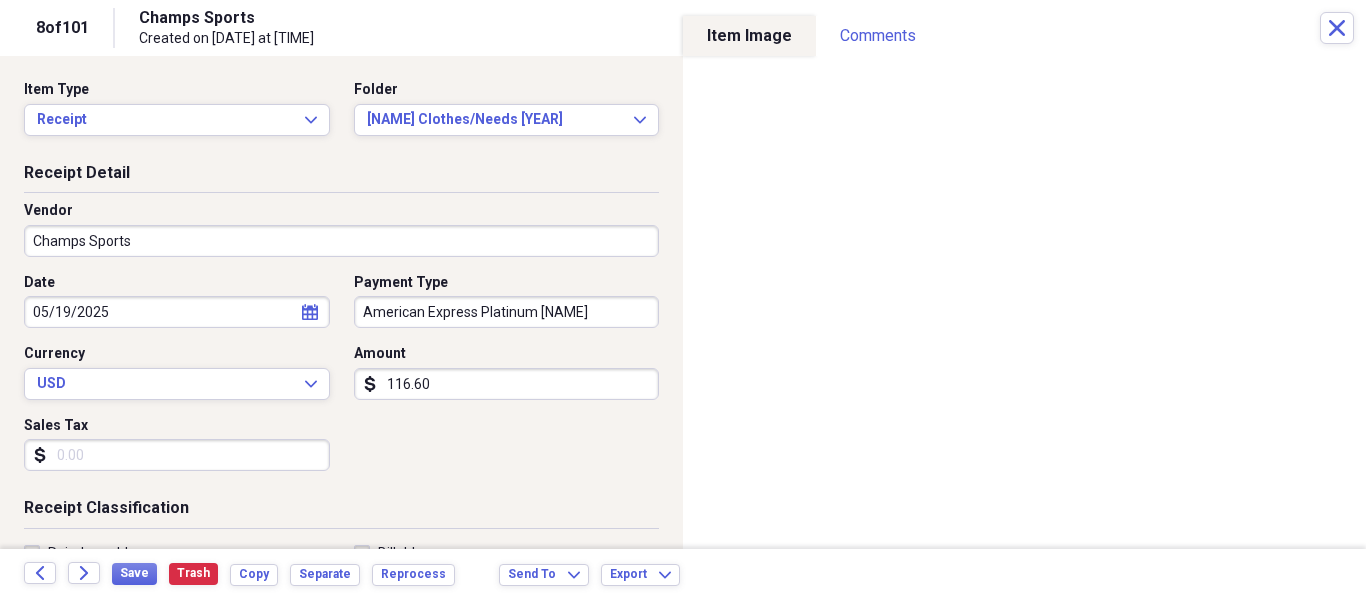 scroll, scrollTop: 100, scrollLeft: 0, axis: vertical 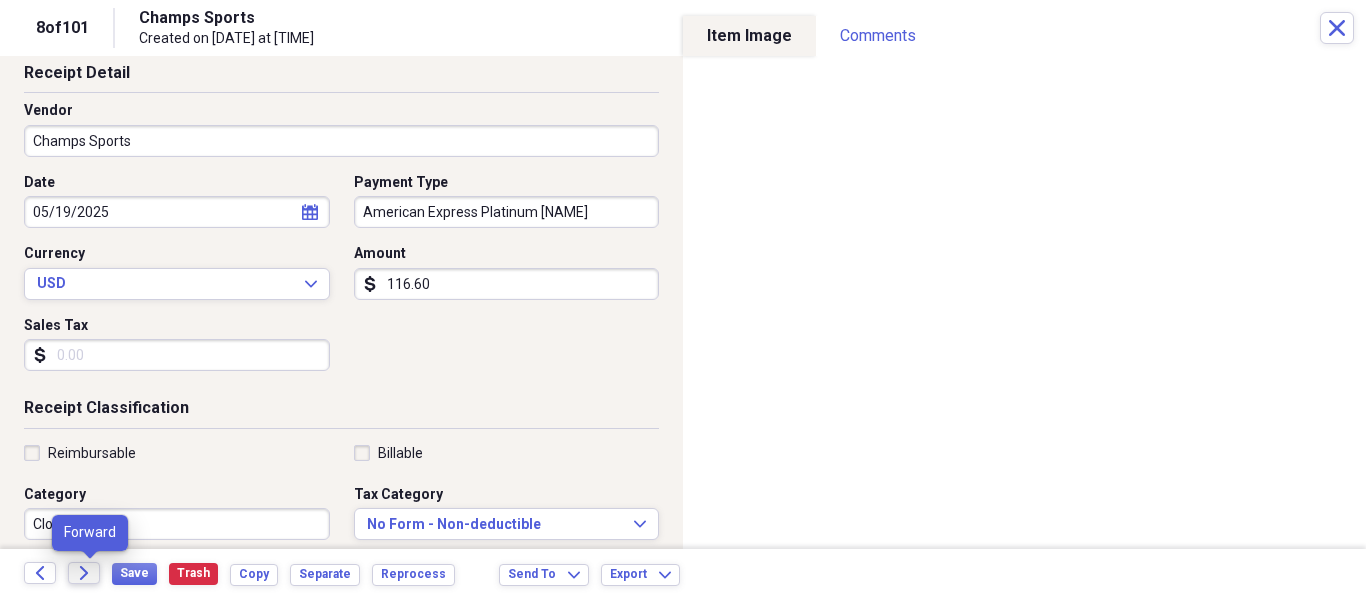 click on "Forward" at bounding box center (84, 573) 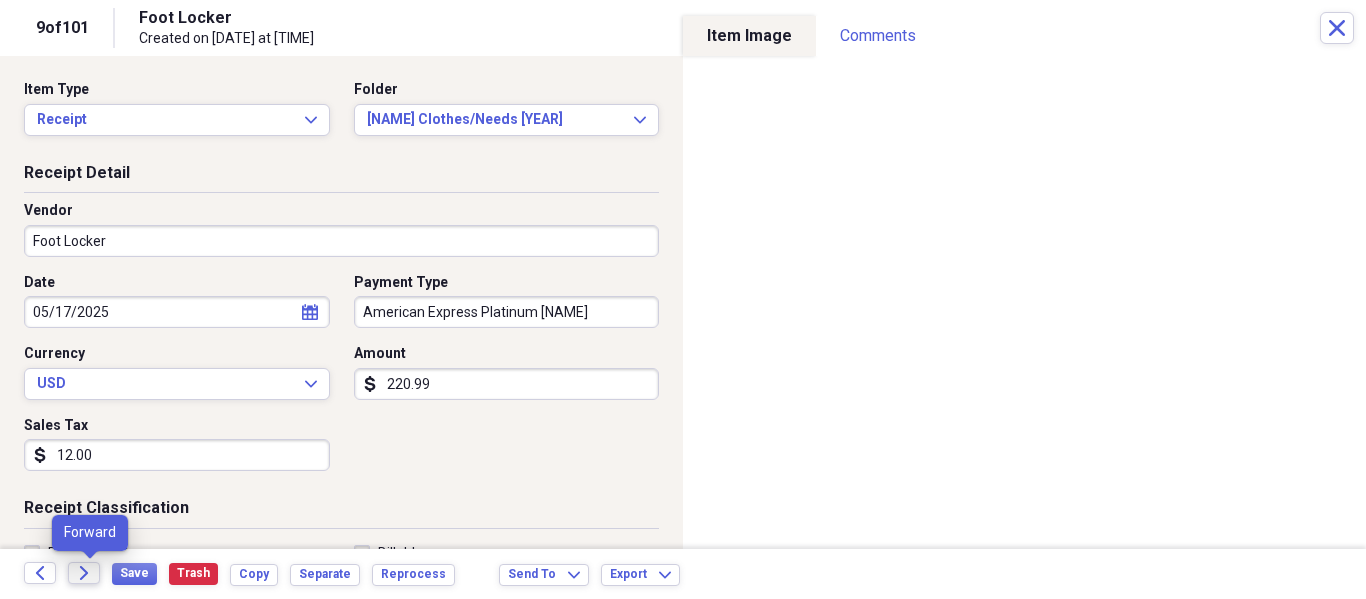 click 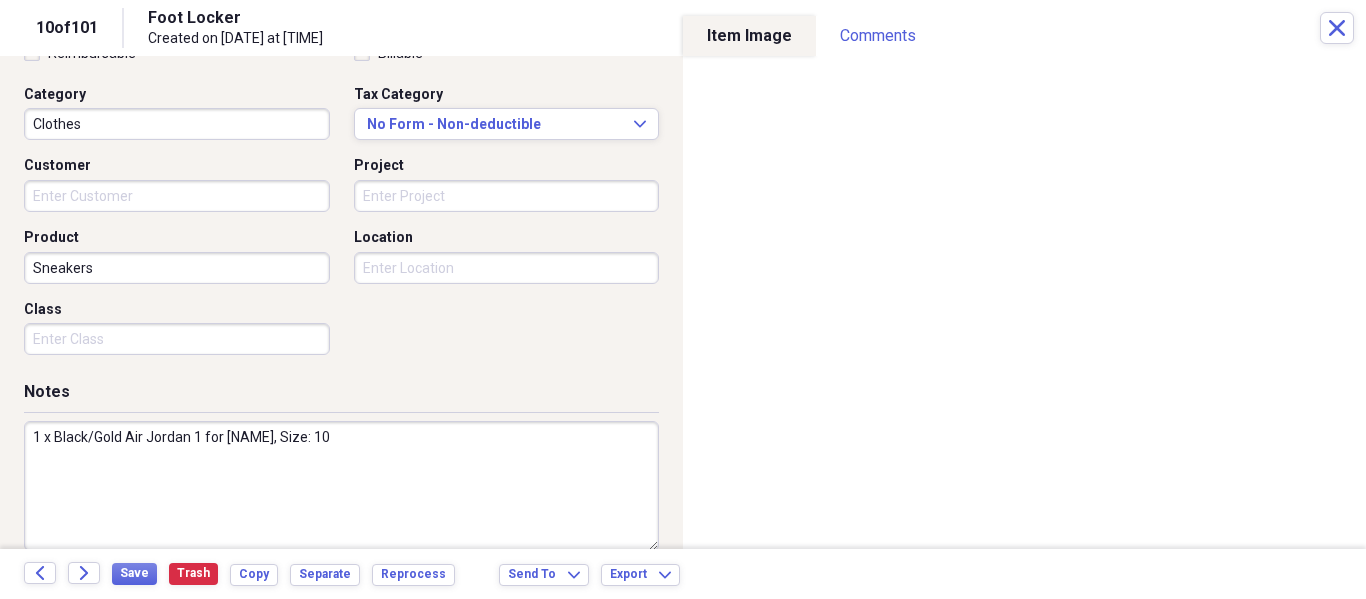 scroll, scrollTop: 528, scrollLeft: 0, axis: vertical 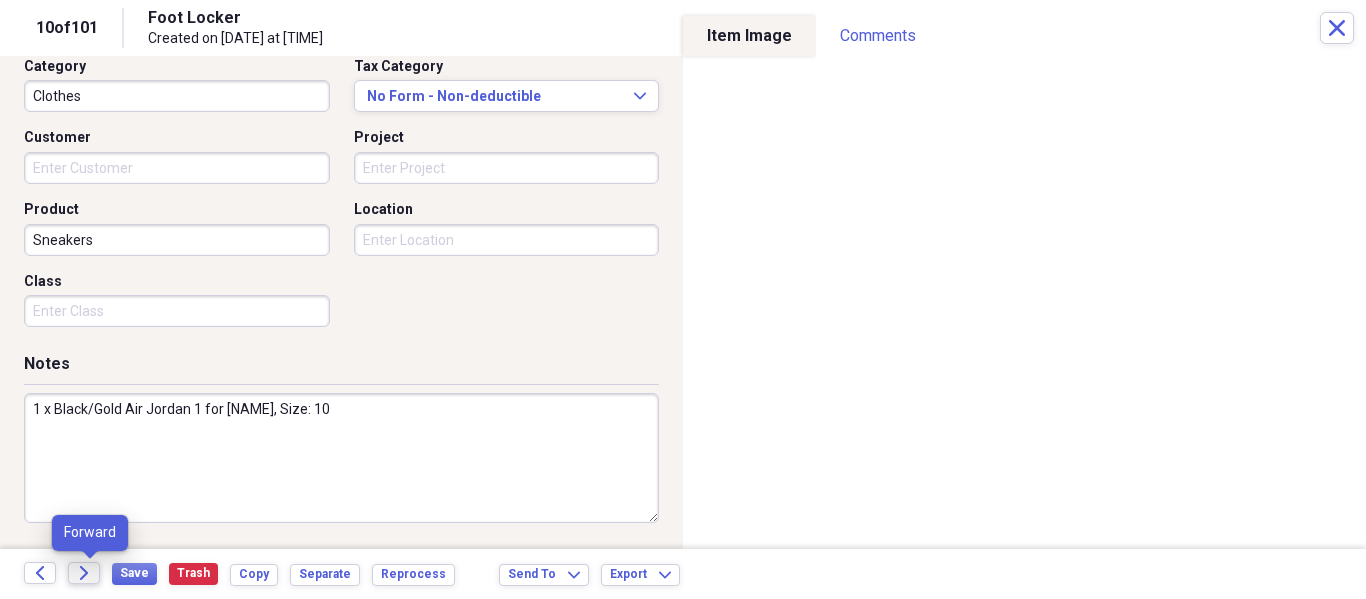 click on "Forward" 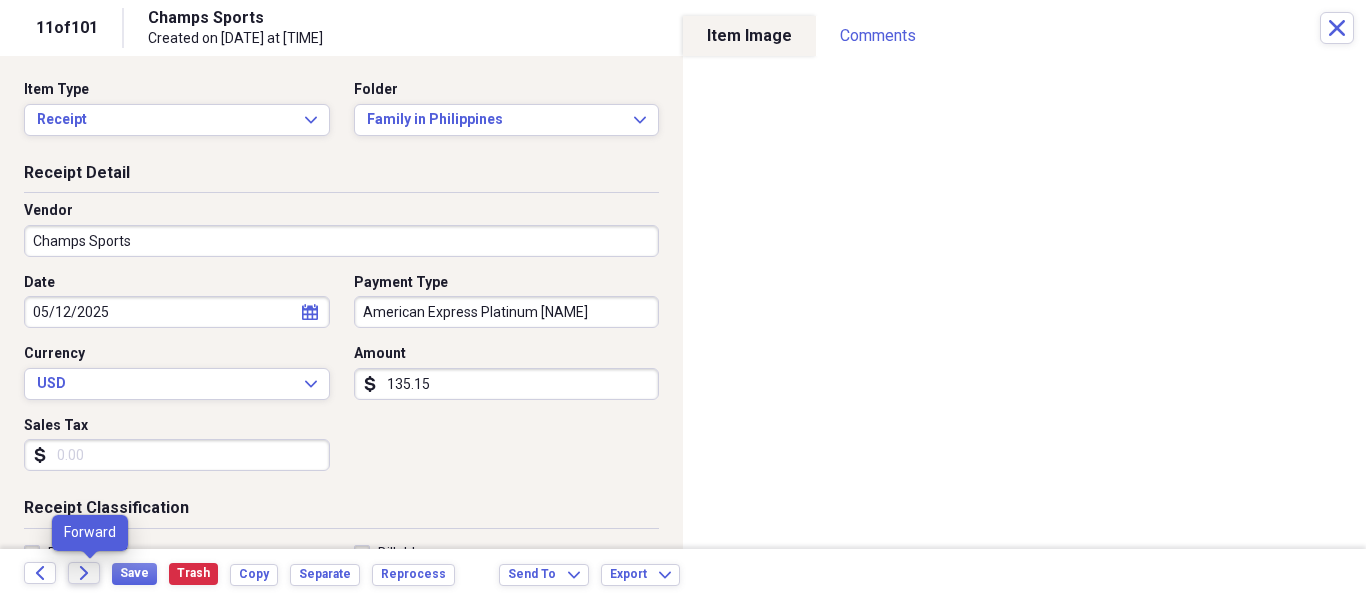 click on "Forward" 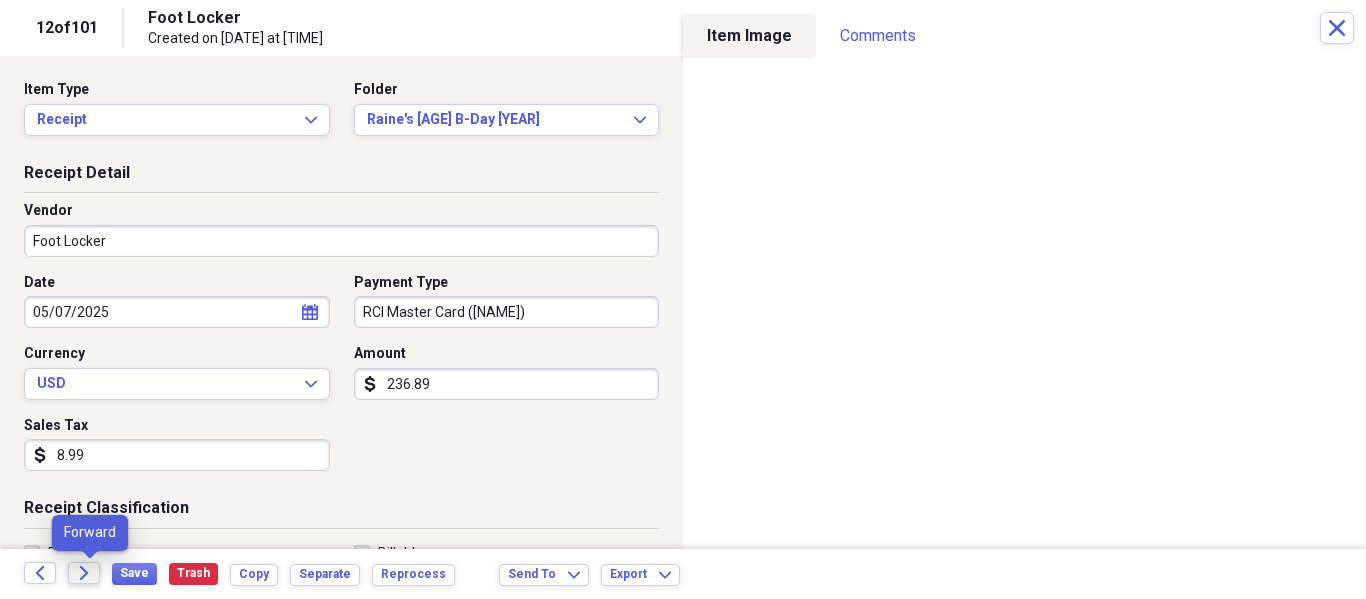 click on "Forward" 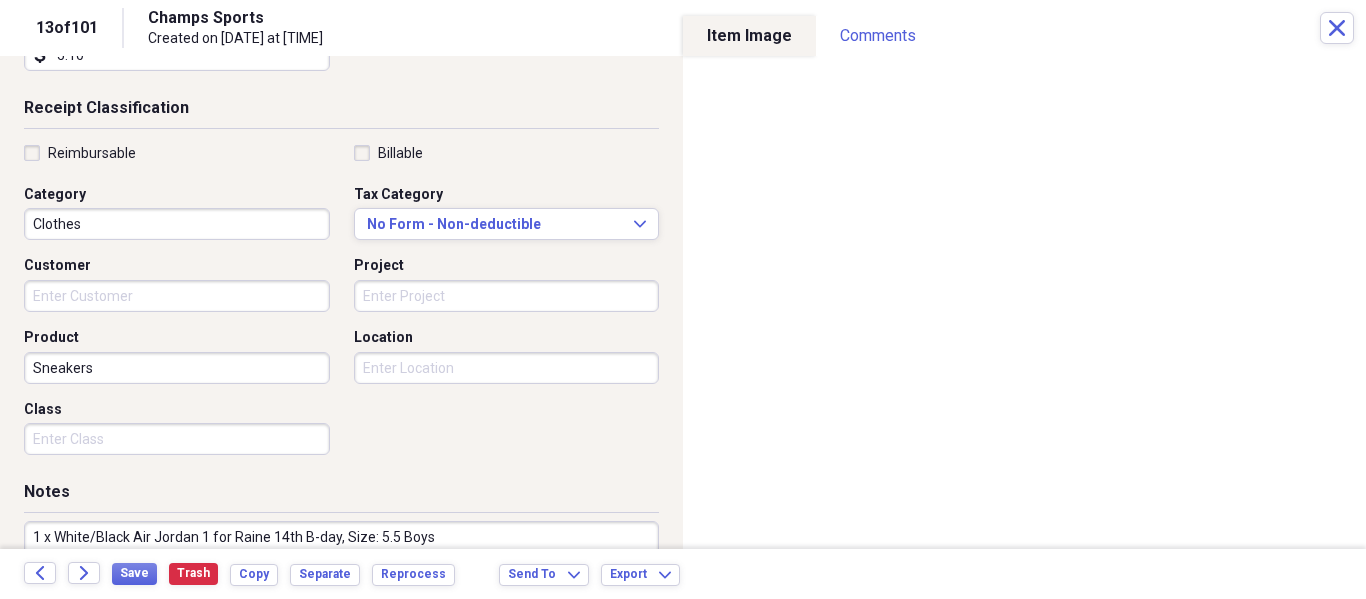 scroll, scrollTop: 500, scrollLeft: 0, axis: vertical 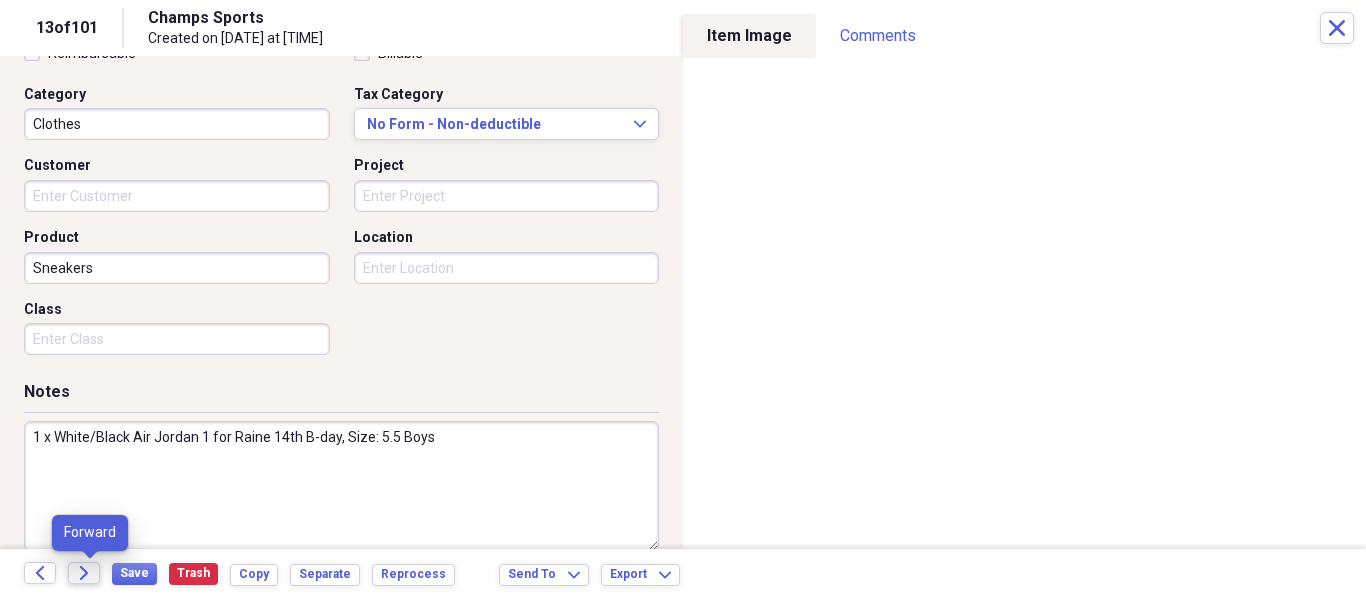 click on "Forward" at bounding box center [84, 573] 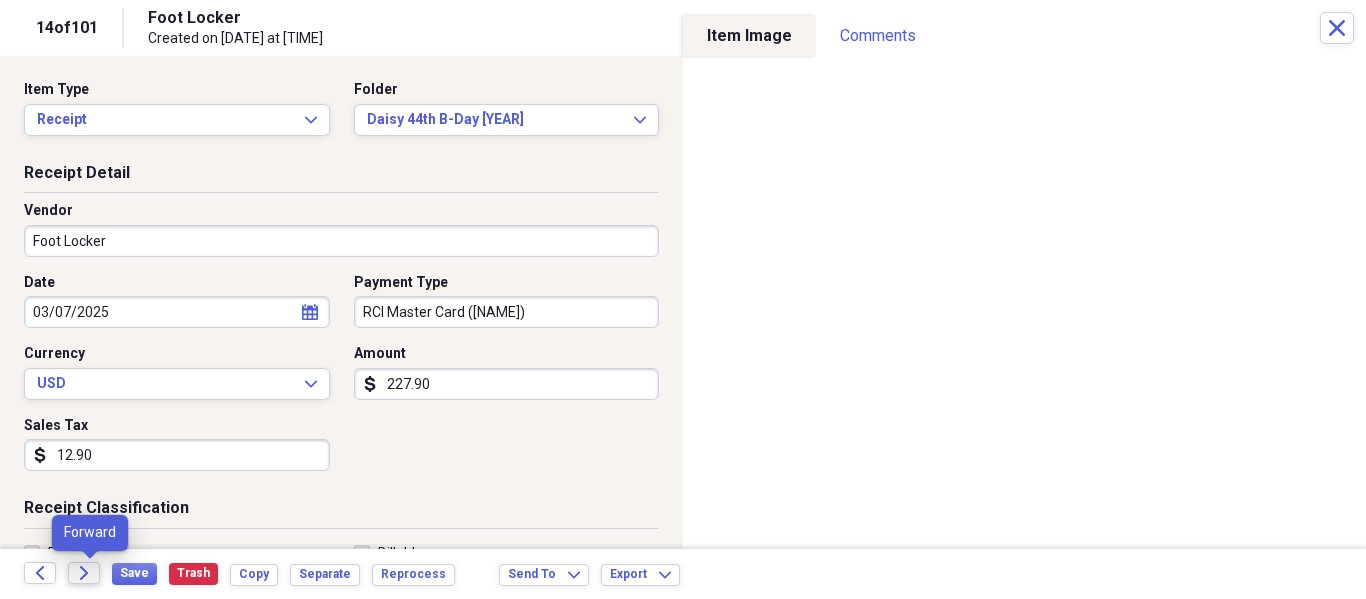 click on "Forward" at bounding box center [84, 573] 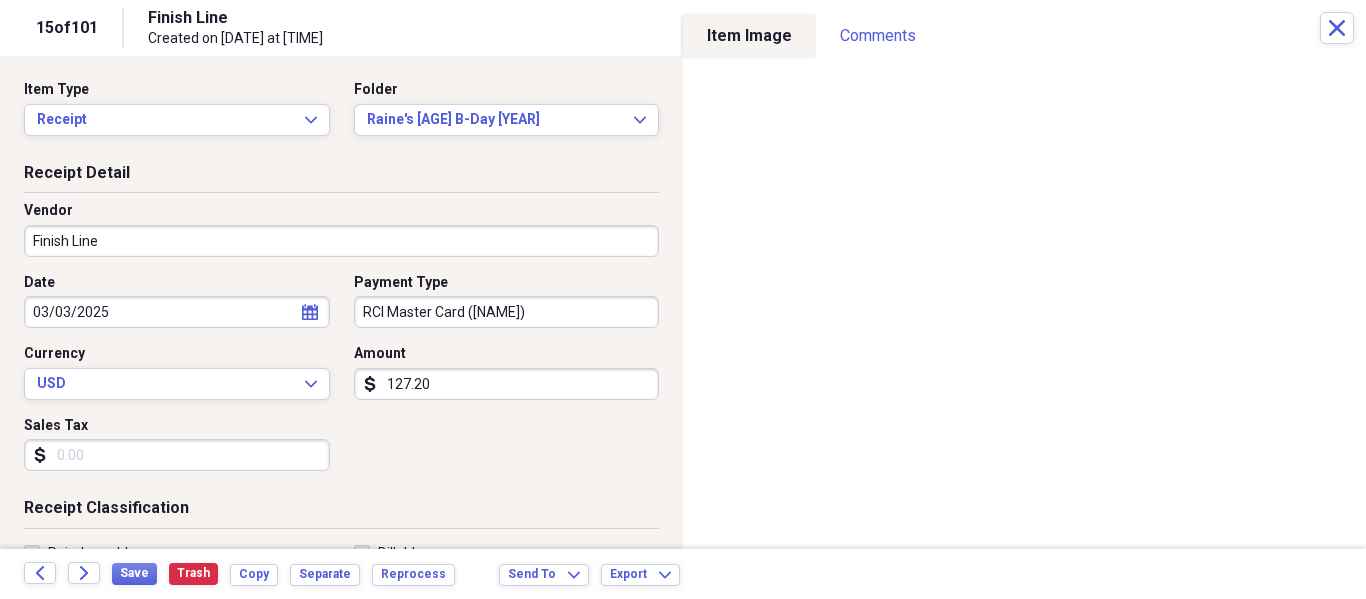 scroll, scrollTop: 400, scrollLeft: 0, axis: vertical 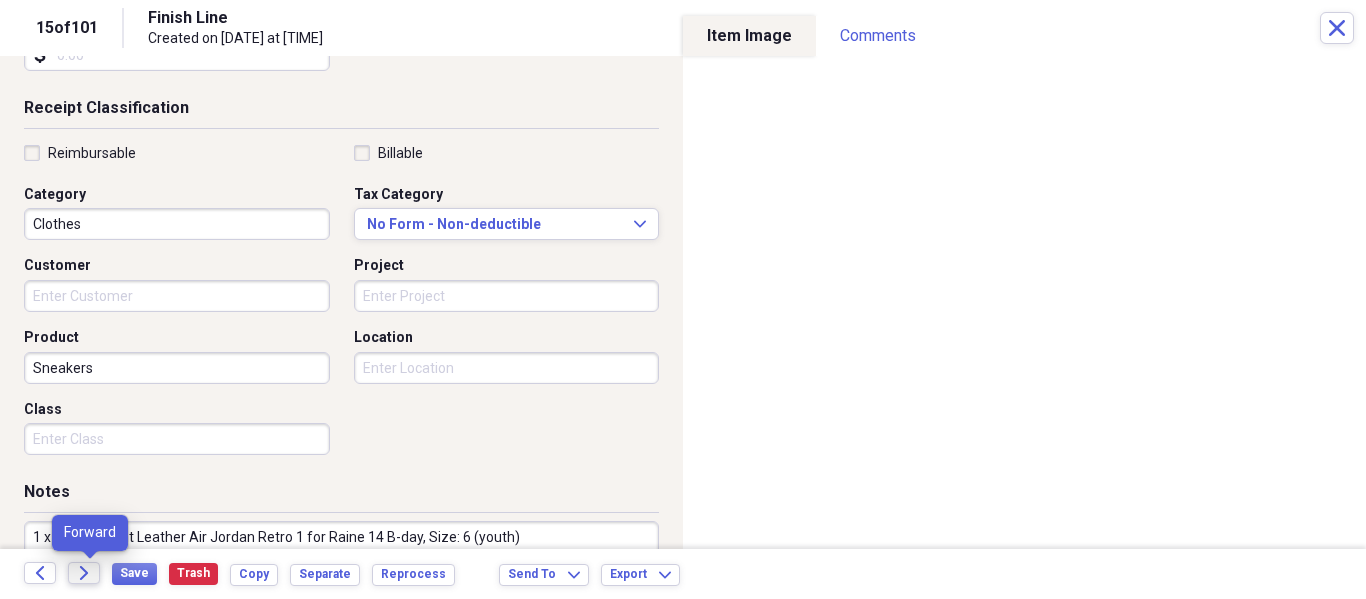 click on "Forward" at bounding box center [84, 573] 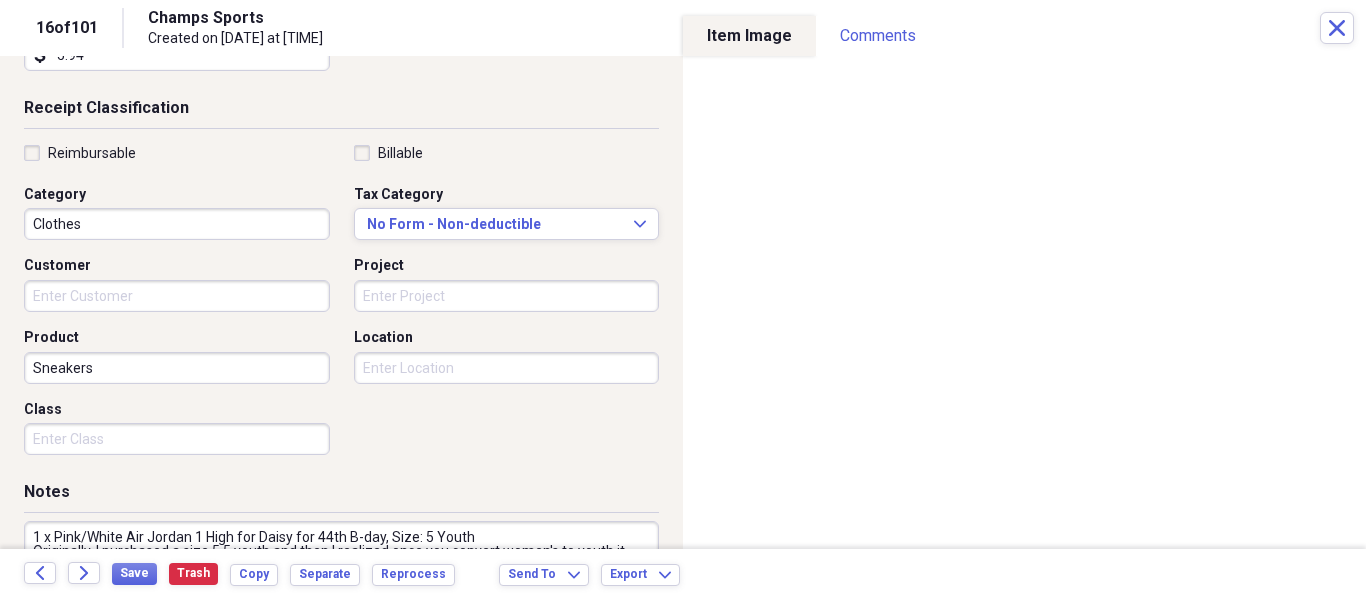scroll, scrollTop: 528, scrollLeft: 0, axis: vertical 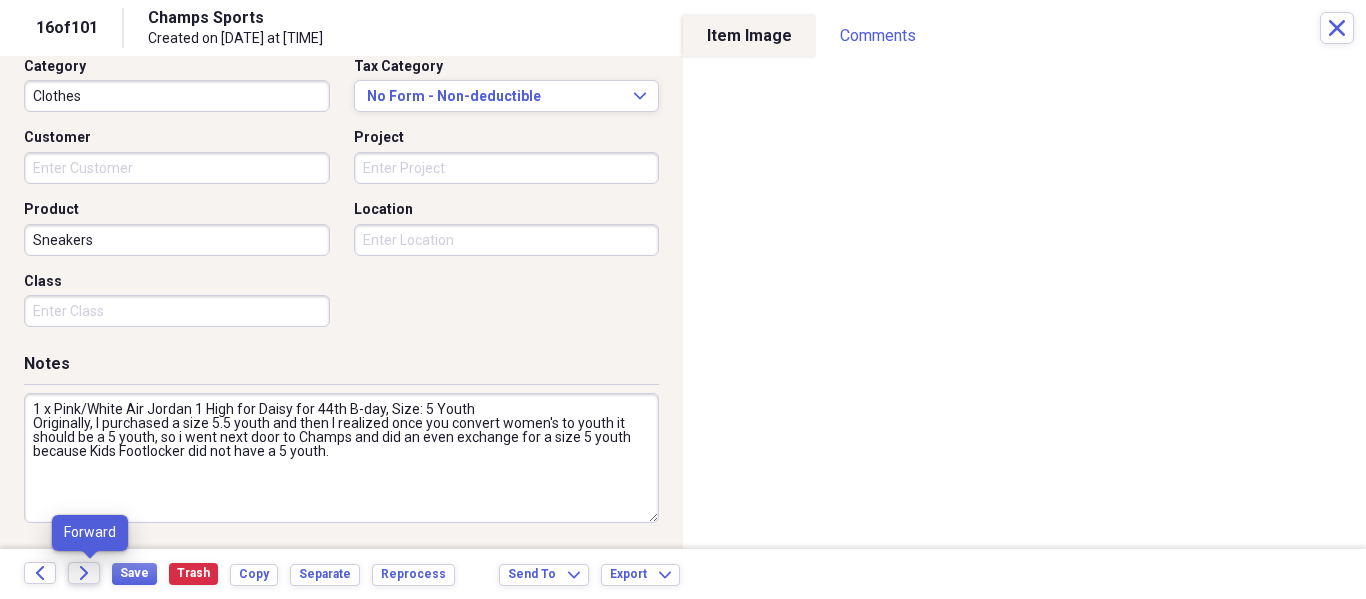click on "Forward" 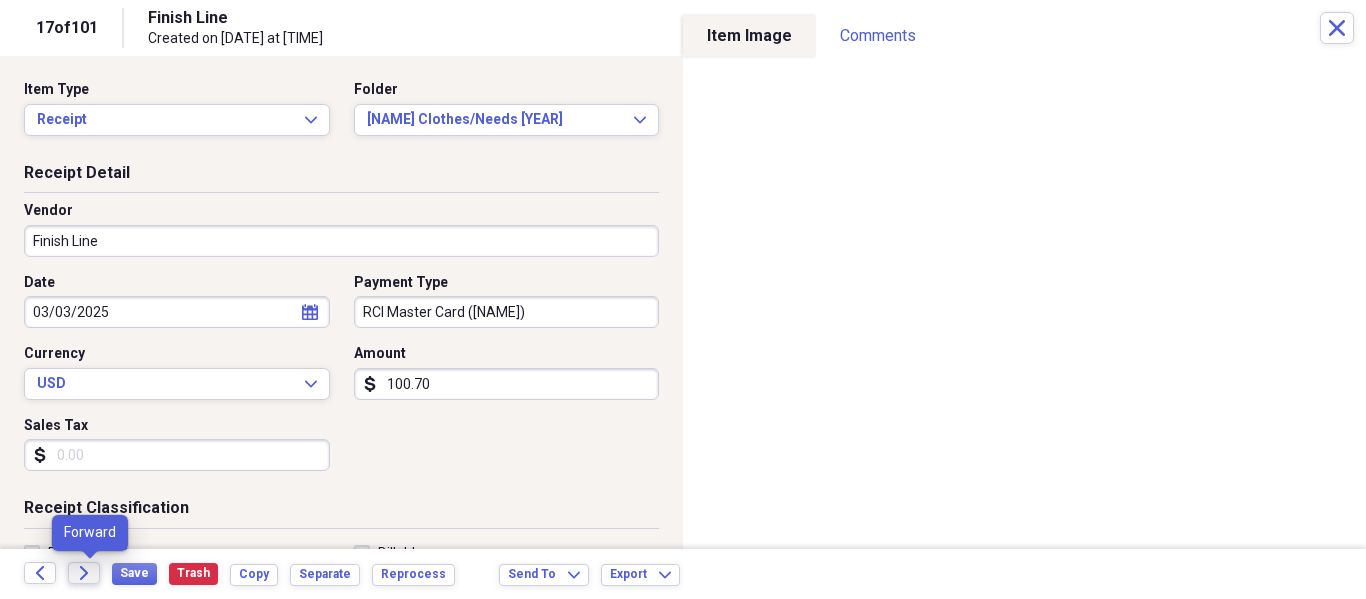 click on "Forward" at bounding box center (84, 573) 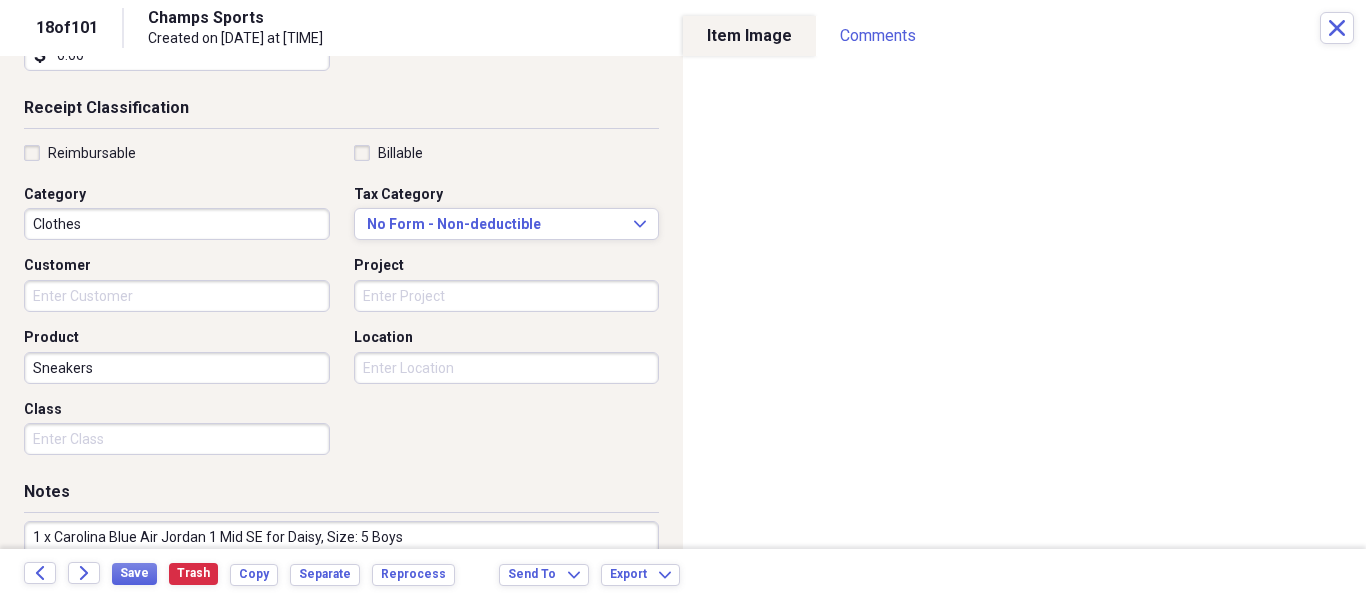 scroll, scrollTop: 500, scrollLeft: 0, axis: vertical 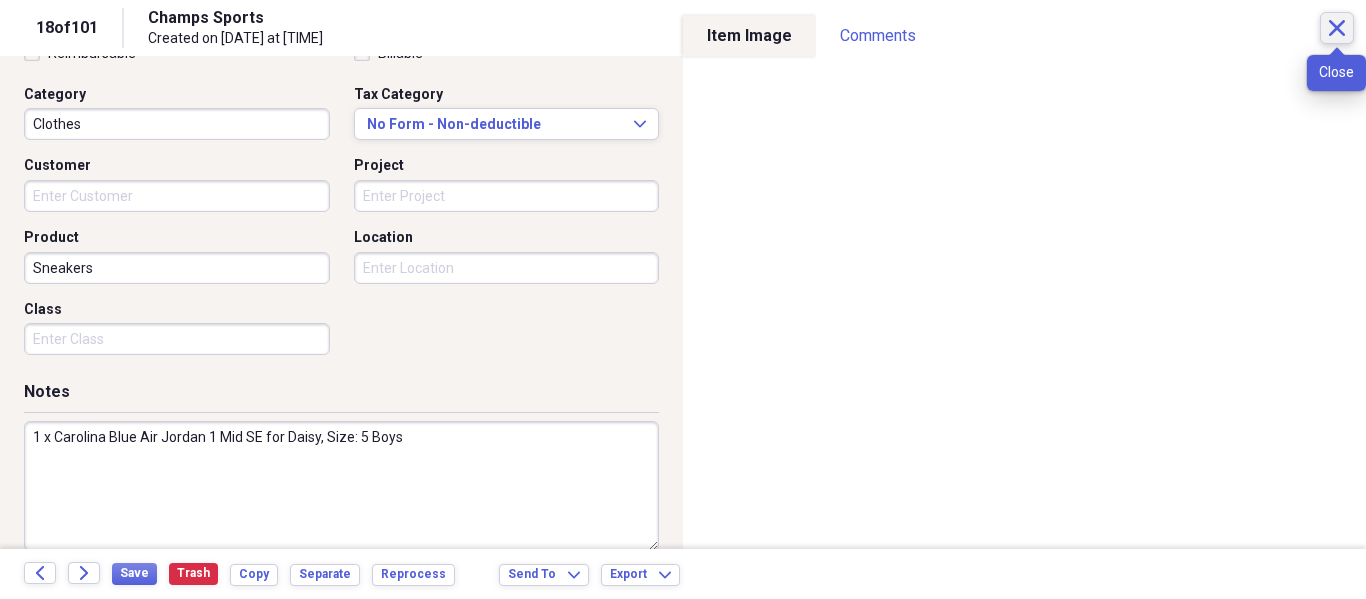 click on "Close" at bounding box center (1337, 28) 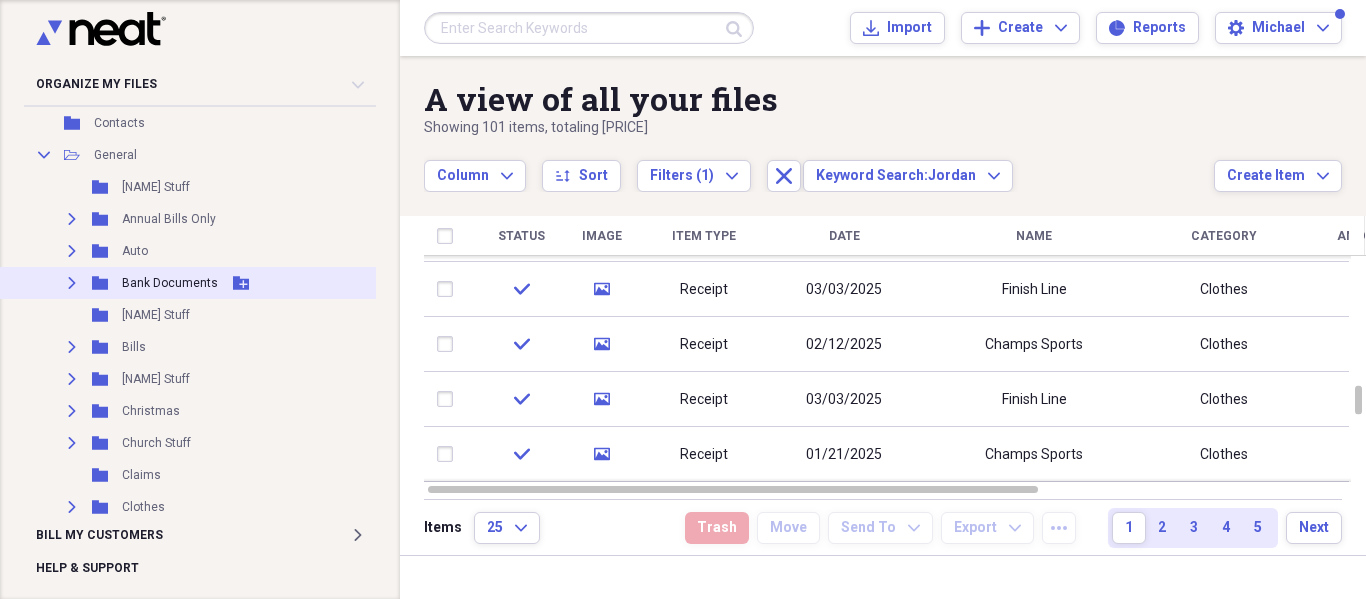 scroll, scrollTop: 400, scrollLeft: 0, axis: vertical 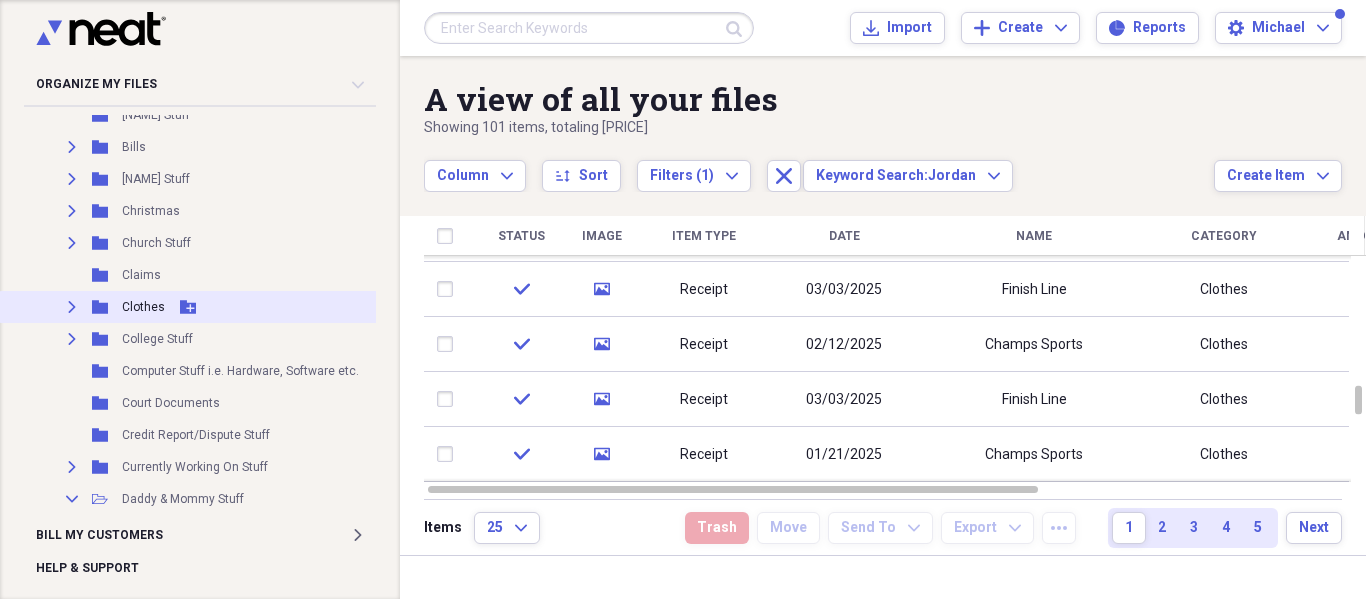 click 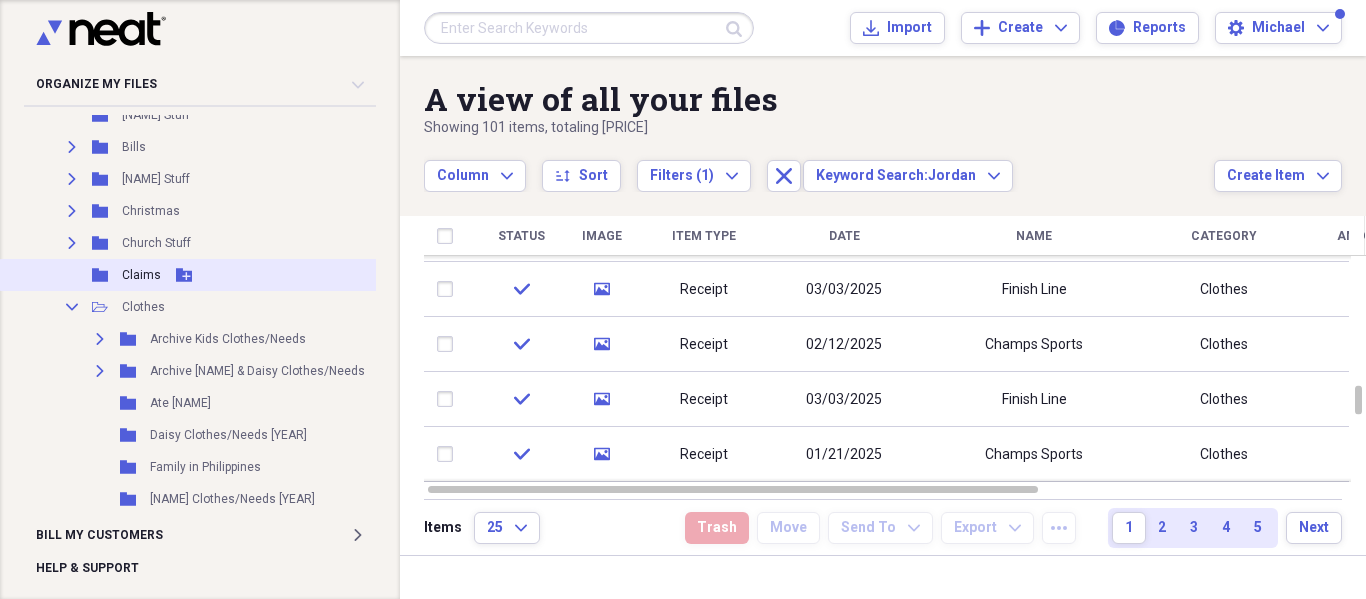 scroll, scrollTop: 600, scrollLeft: 0, axis: vertical 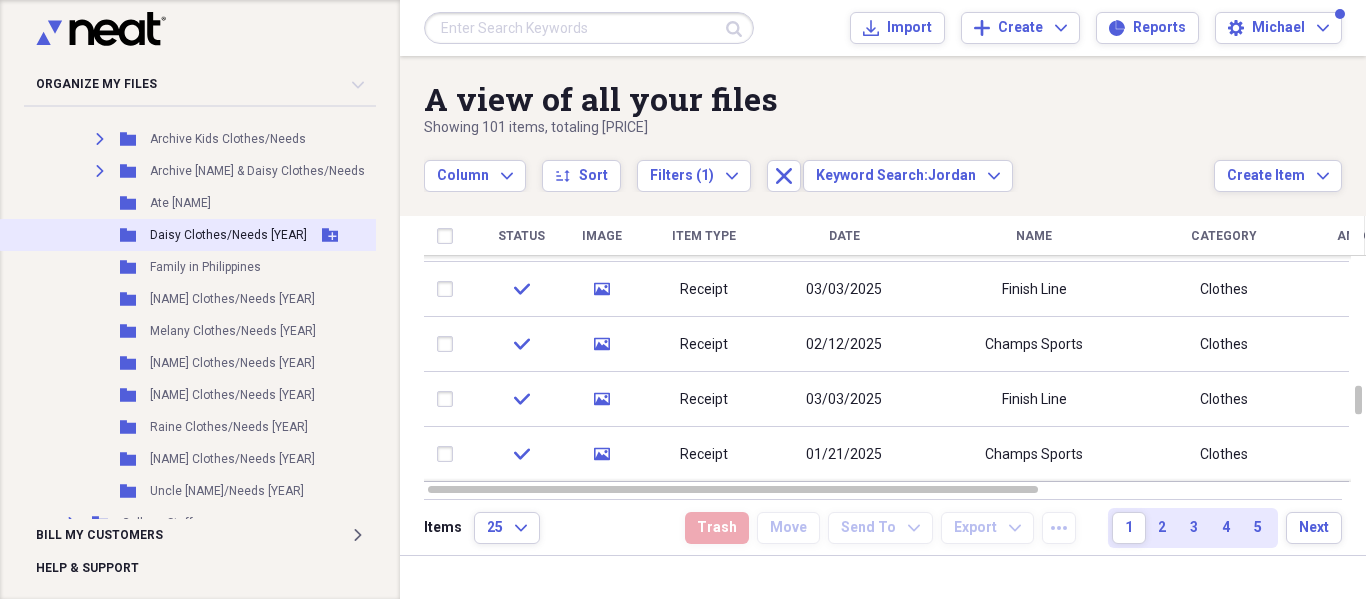 click on "Daisy Clothes/Needs [YEAR]" at bounding box center (228, 235) 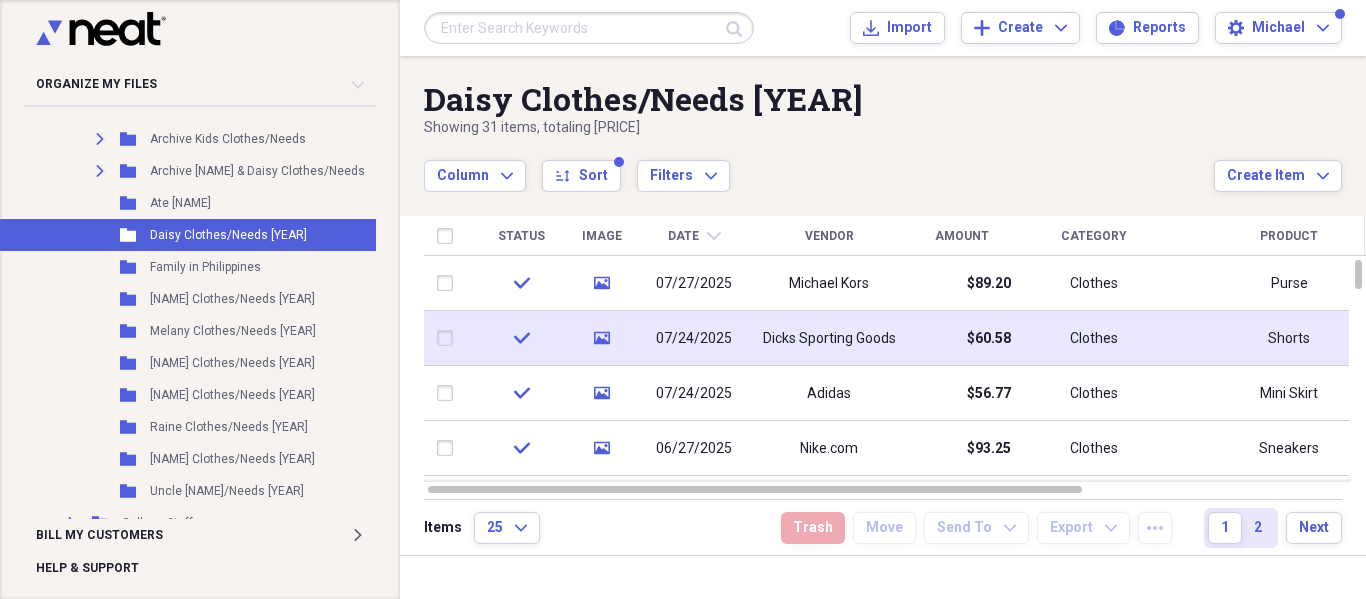 click on "Dicks Sporting Goods" at bounding box center [829, 339] 